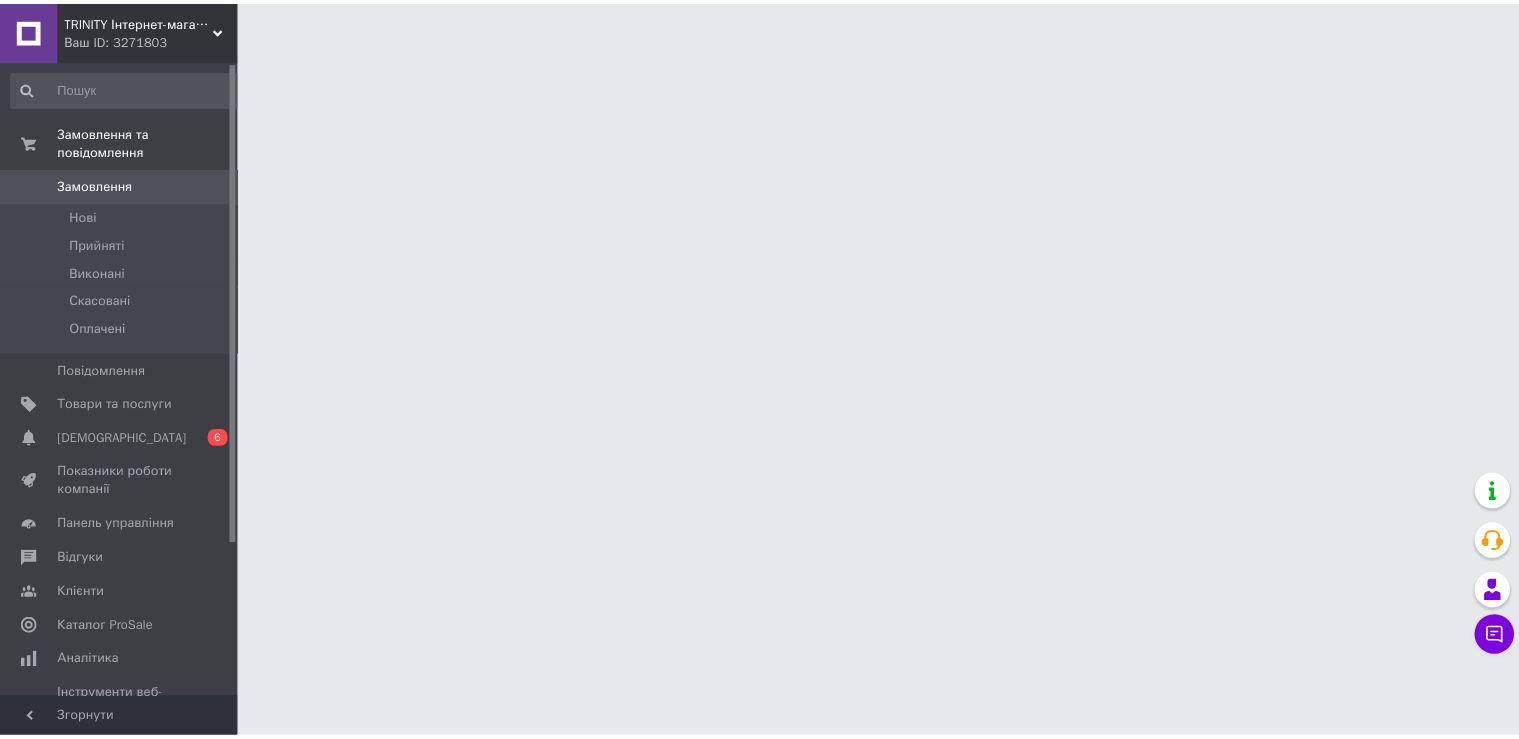 scroll, scrollTop: 0, scrollLeft: 0, axis: both 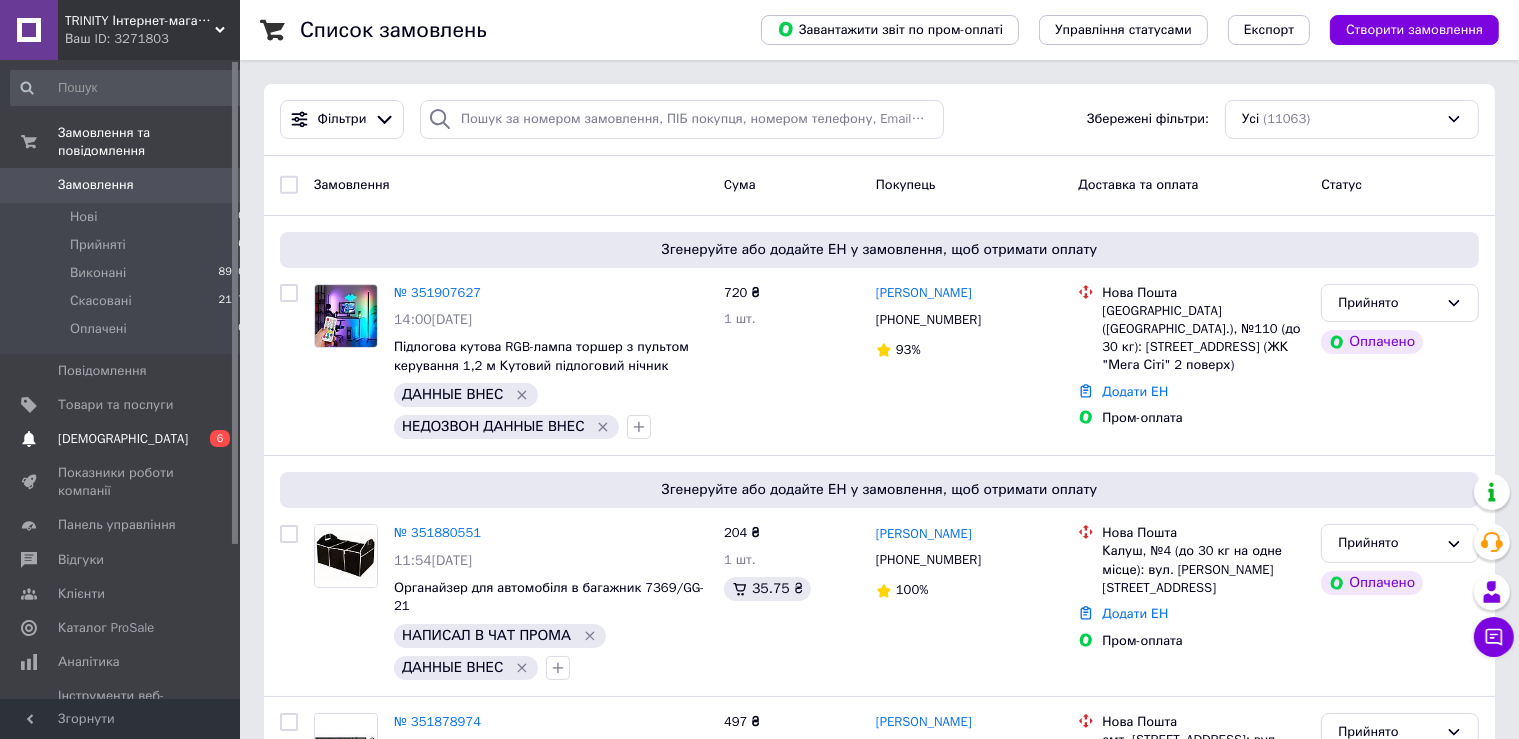 click on "[DEMOGRAPHIC_DATA]" at bounding box center (121, 439) 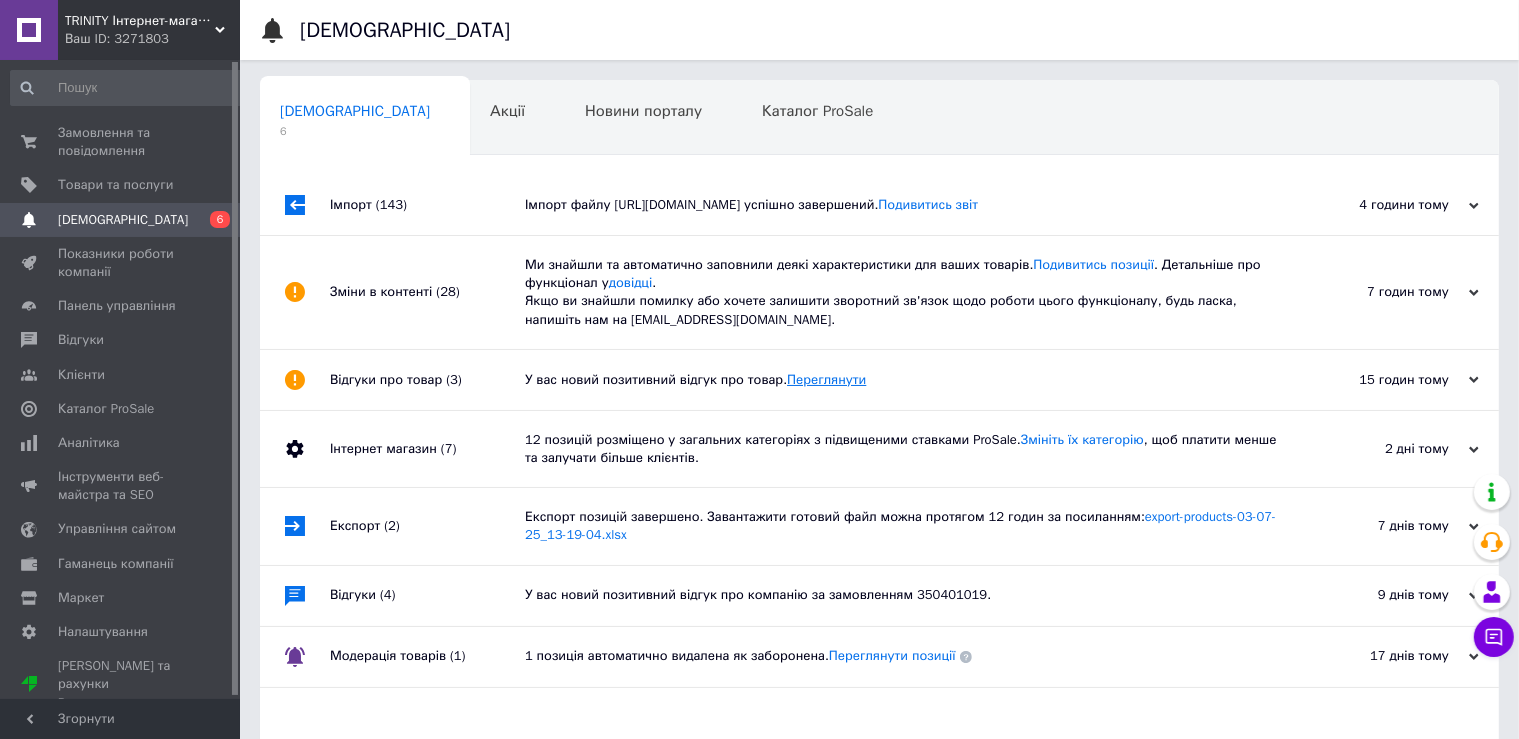 click on "Переглянути" at bounding box center [826, 379] 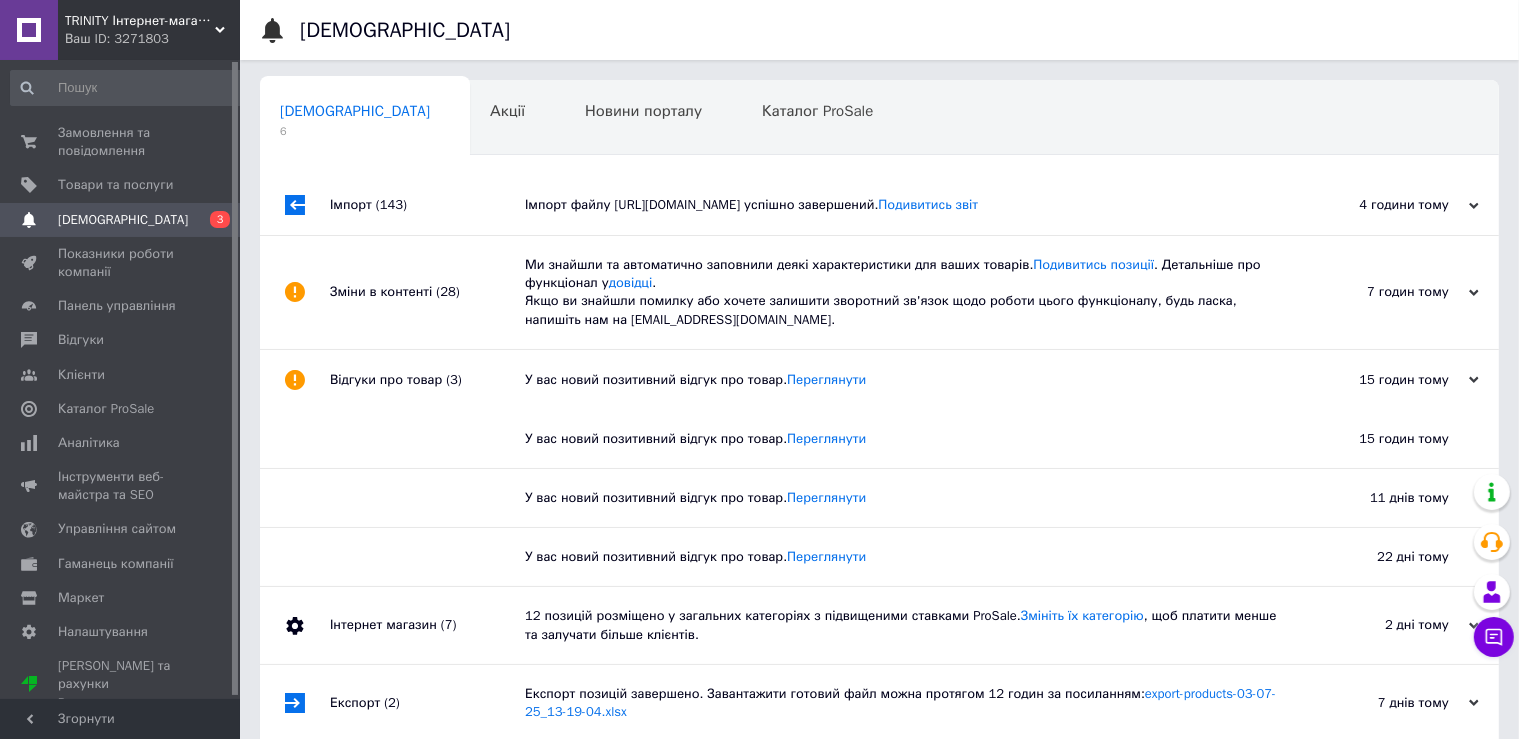 drag, startPoint x: 578, startPoint y: 338, endPoint x: 581, endPoint y: 321, distance: 17.262676 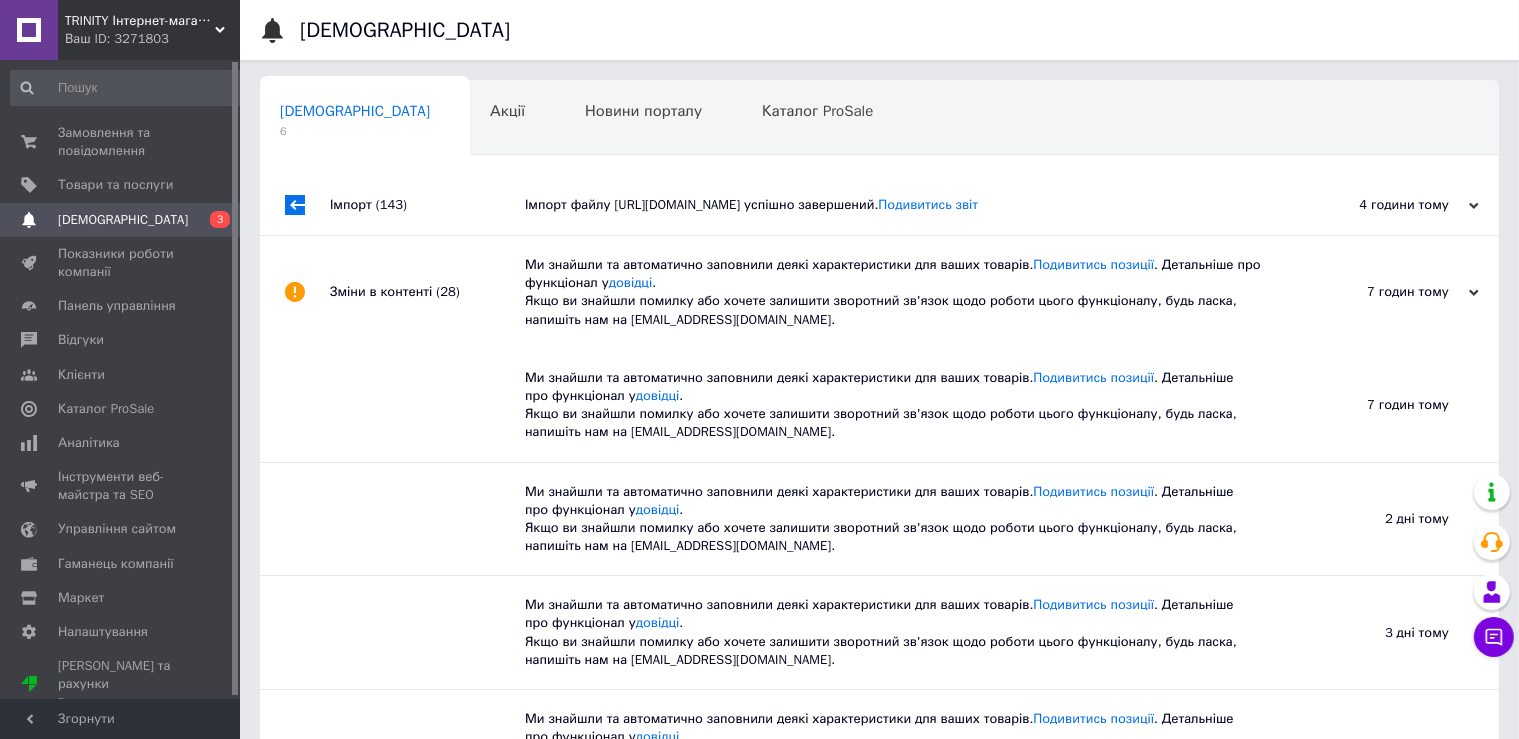 click on "Імпорт файлу https://do-bro.prom.ua/products_feed.xml?hash_tag=ba2f8ee46a7ede7d85ec7252a6ffe3ad&sales_notes=&product_ids=&label_ids=&exclude_fields=&html_description=0&yandex_cpa=&process_presence_sure=&languages=ru&extra_fields=&group_ids= успішно завершений.  Подивитись звіт" at bounding box center (902, 205) 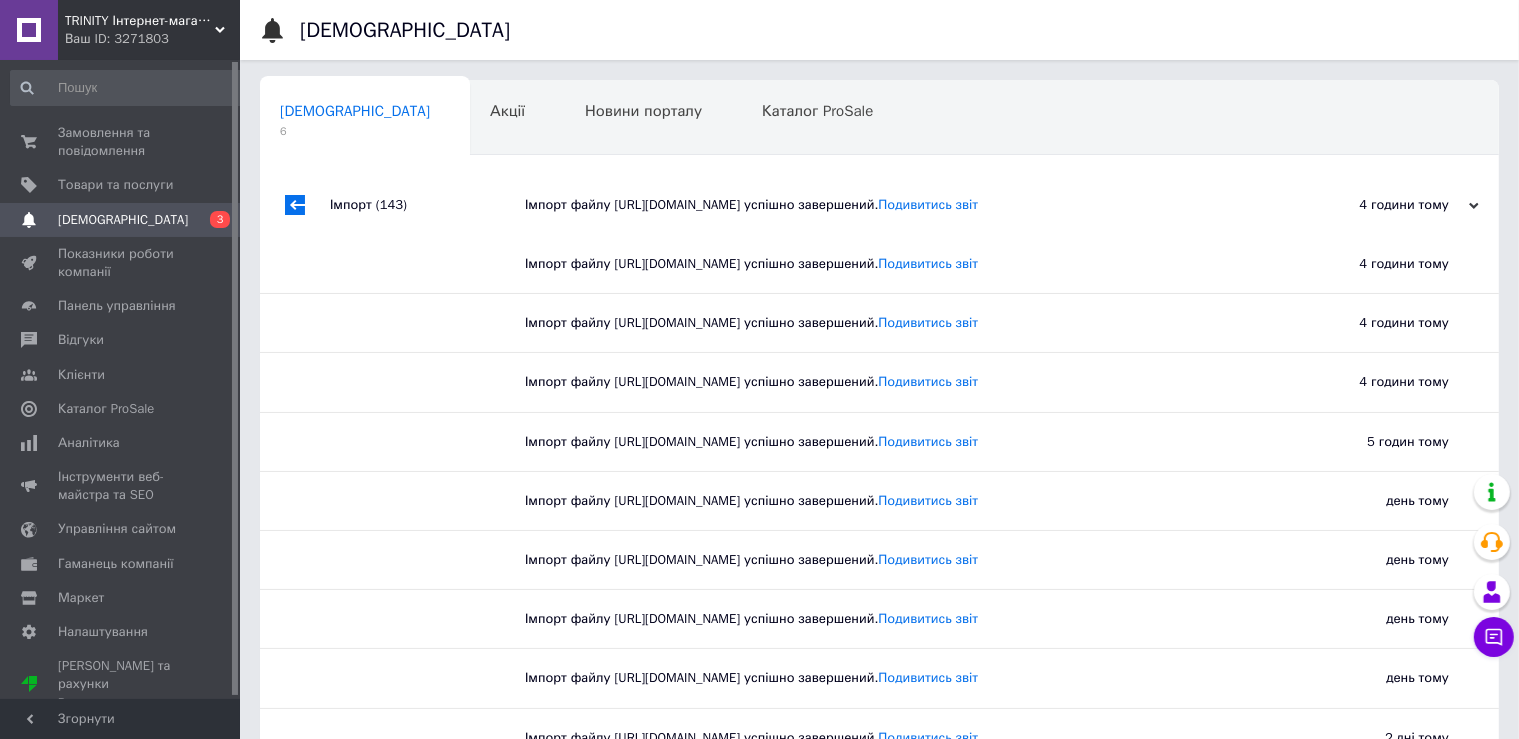 click on "[DEMOGRAPHIC_DATA]" at bounding box center [123, 220] 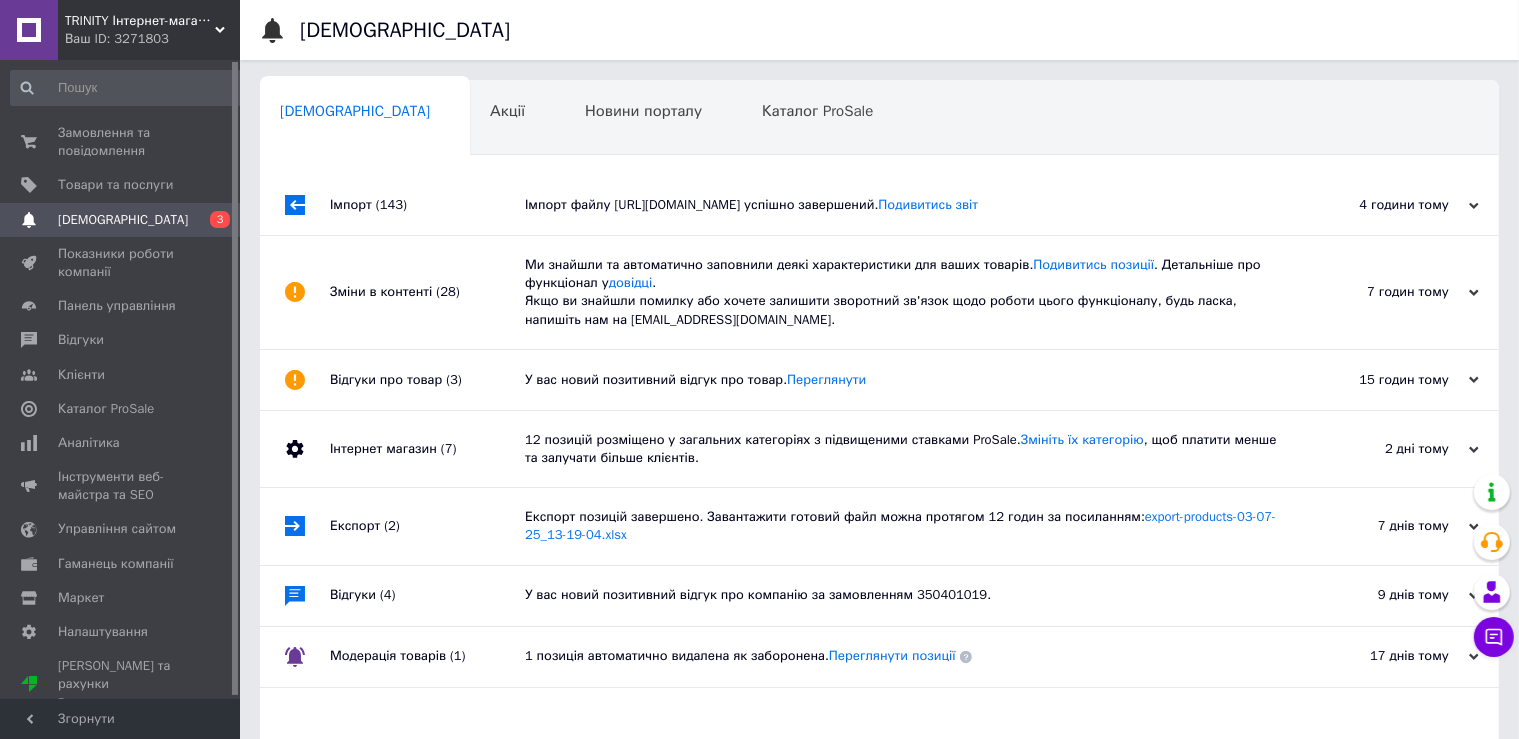 click on "Імпорт файлу https://do-bro.prom.ua/products_feed.xml?hash_tag=ba2f8ee46a7ede7d85ec7252a6ffe3ad&sales_notes=&product_ids=&label_ids=&exclude_fields=&html_description=0&yandex_cpa=&process_presence_sure=&languages=ru&extra_fields=&group_ids= успішно завершений.  Подивитись звіт" at bounding box center [902, 205] 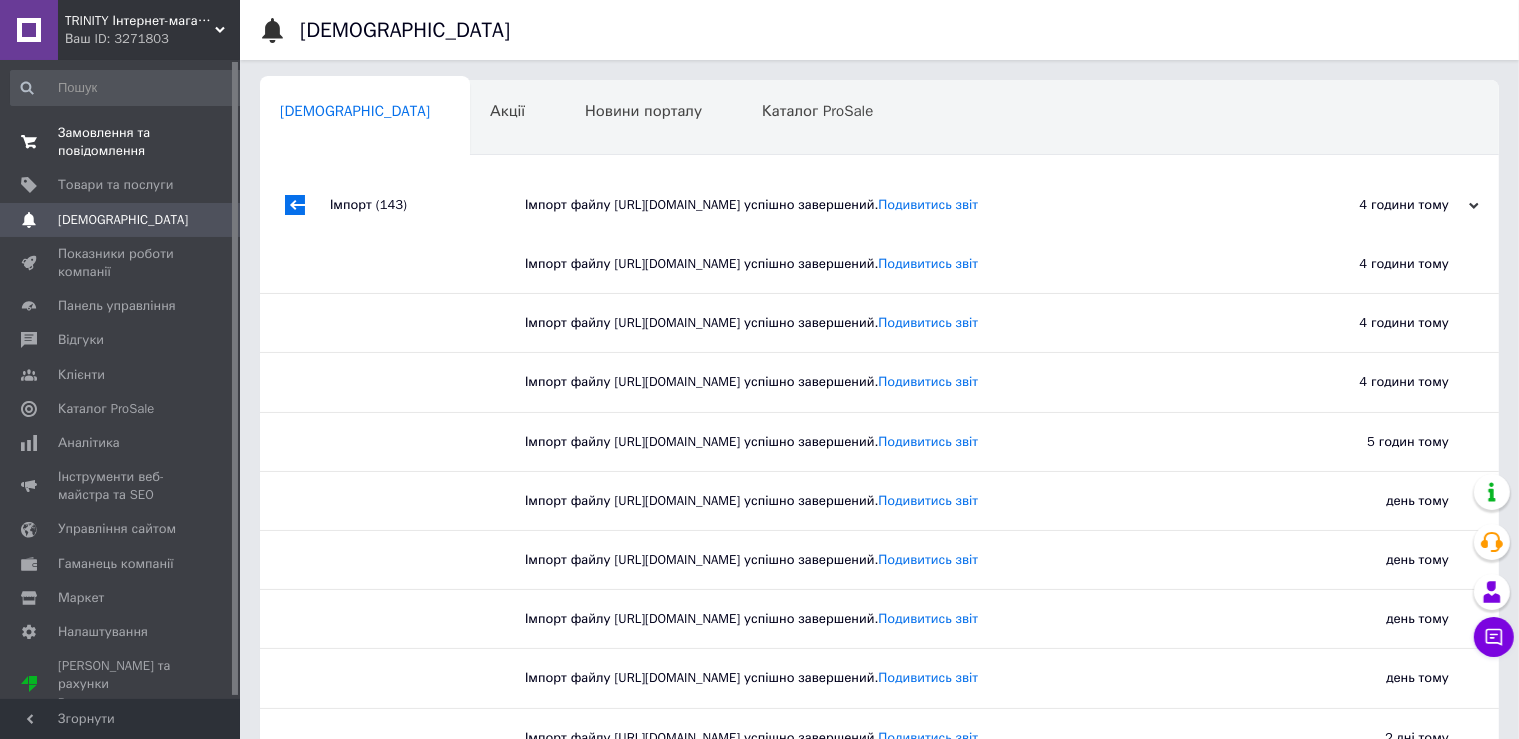 click on "Замовлення та повідомлення" at bounding box center [121, 142] 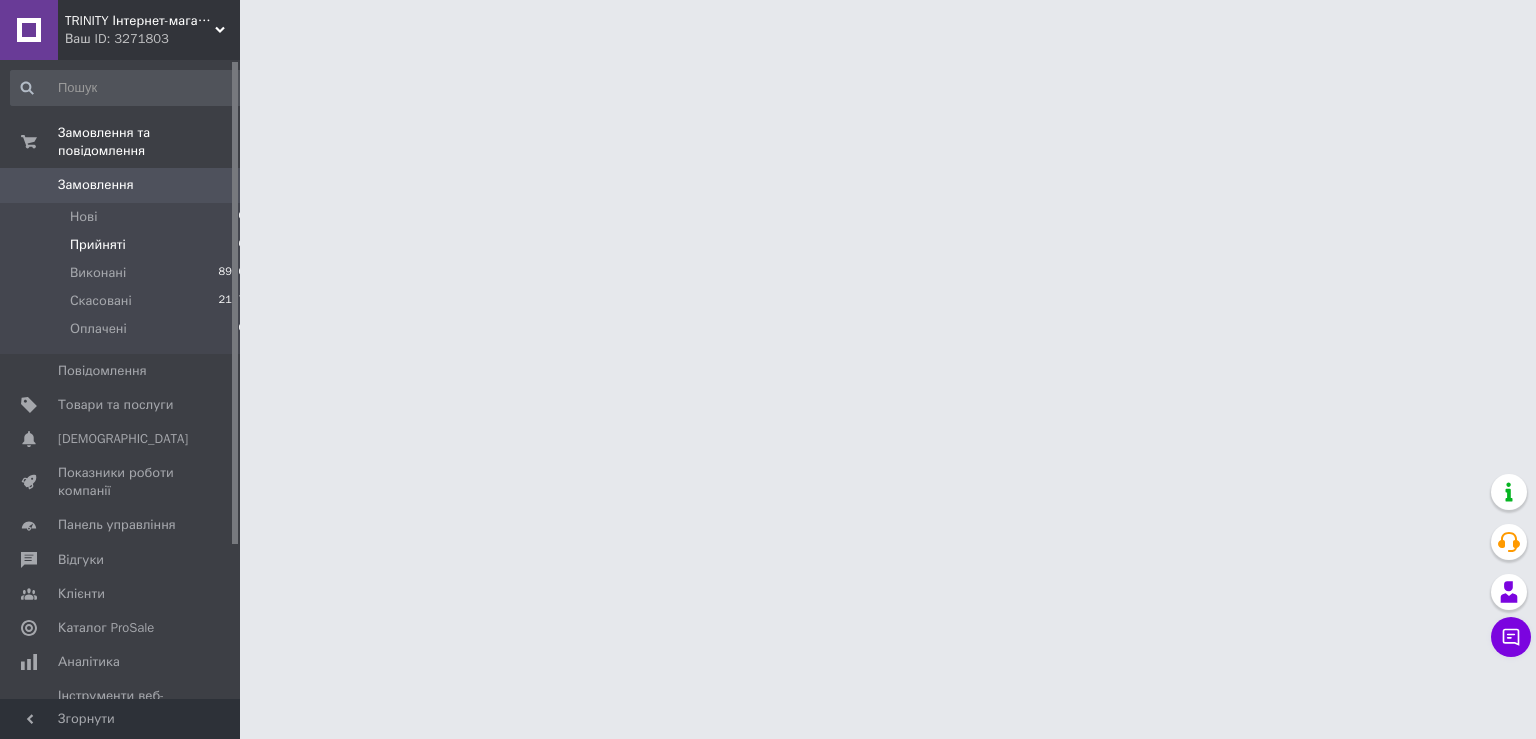 click on "Прийняті" at bounding box center [98, 245] 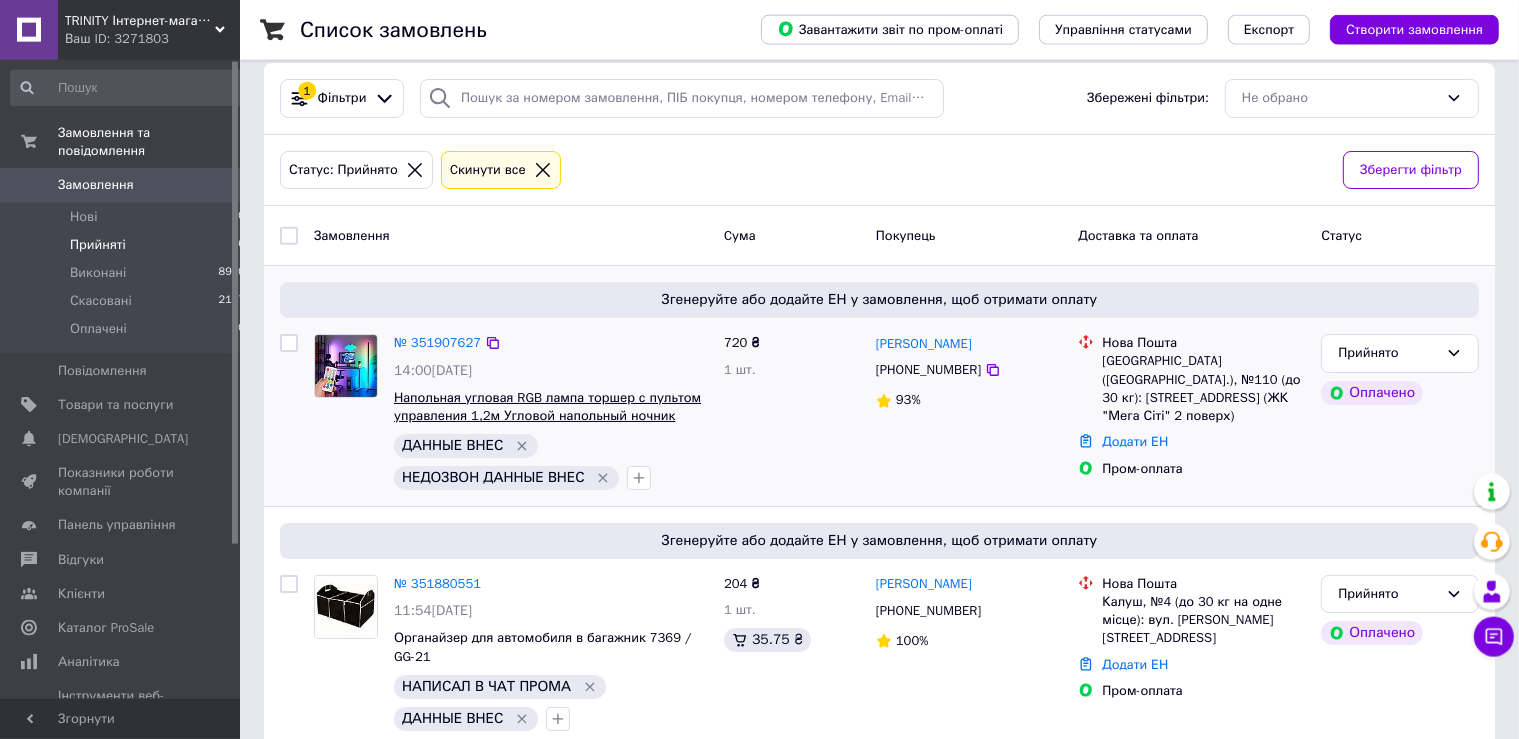 scroll, scrollTop: 211, scrollLeft: 0, axis: vertical 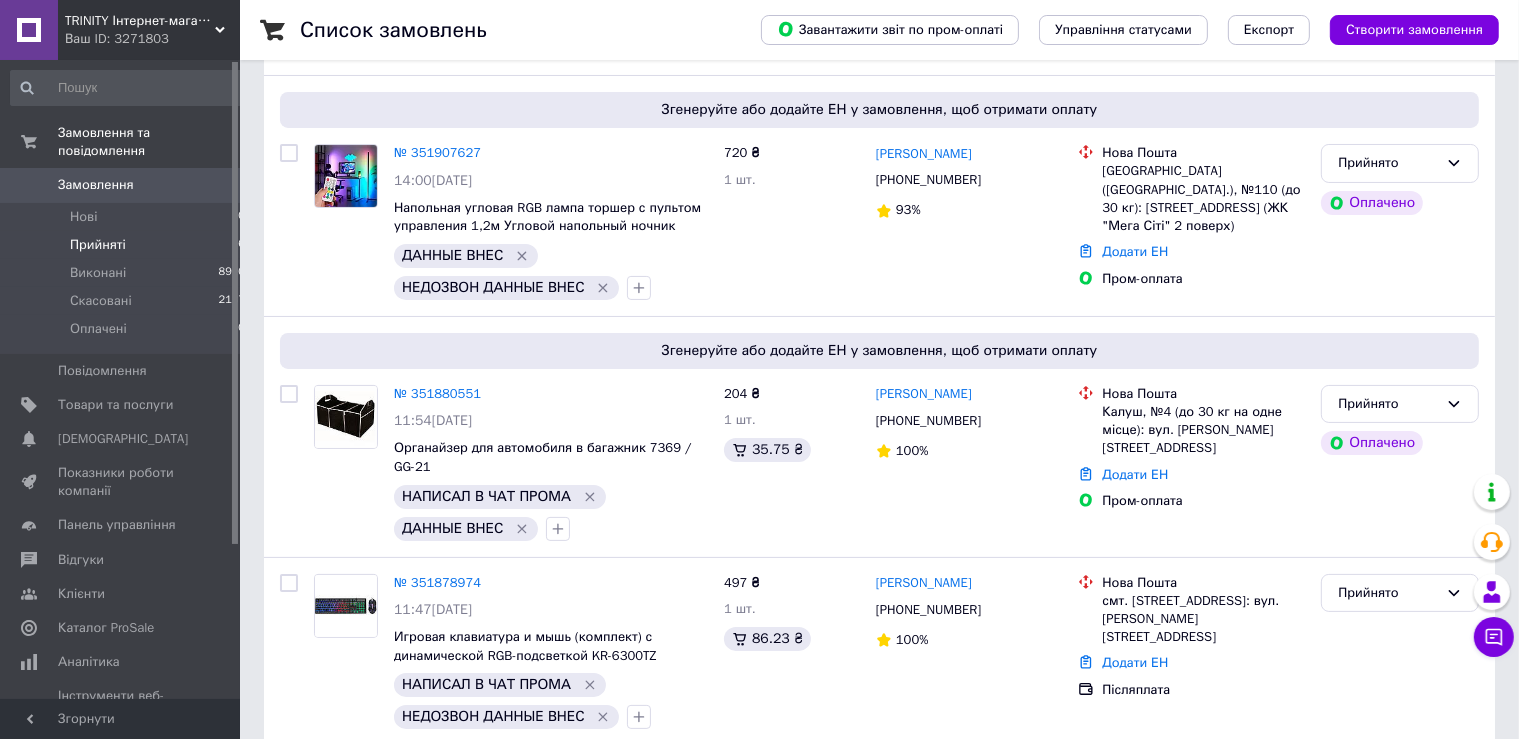 click on "Замовлення" at bounding box center [96, 185] 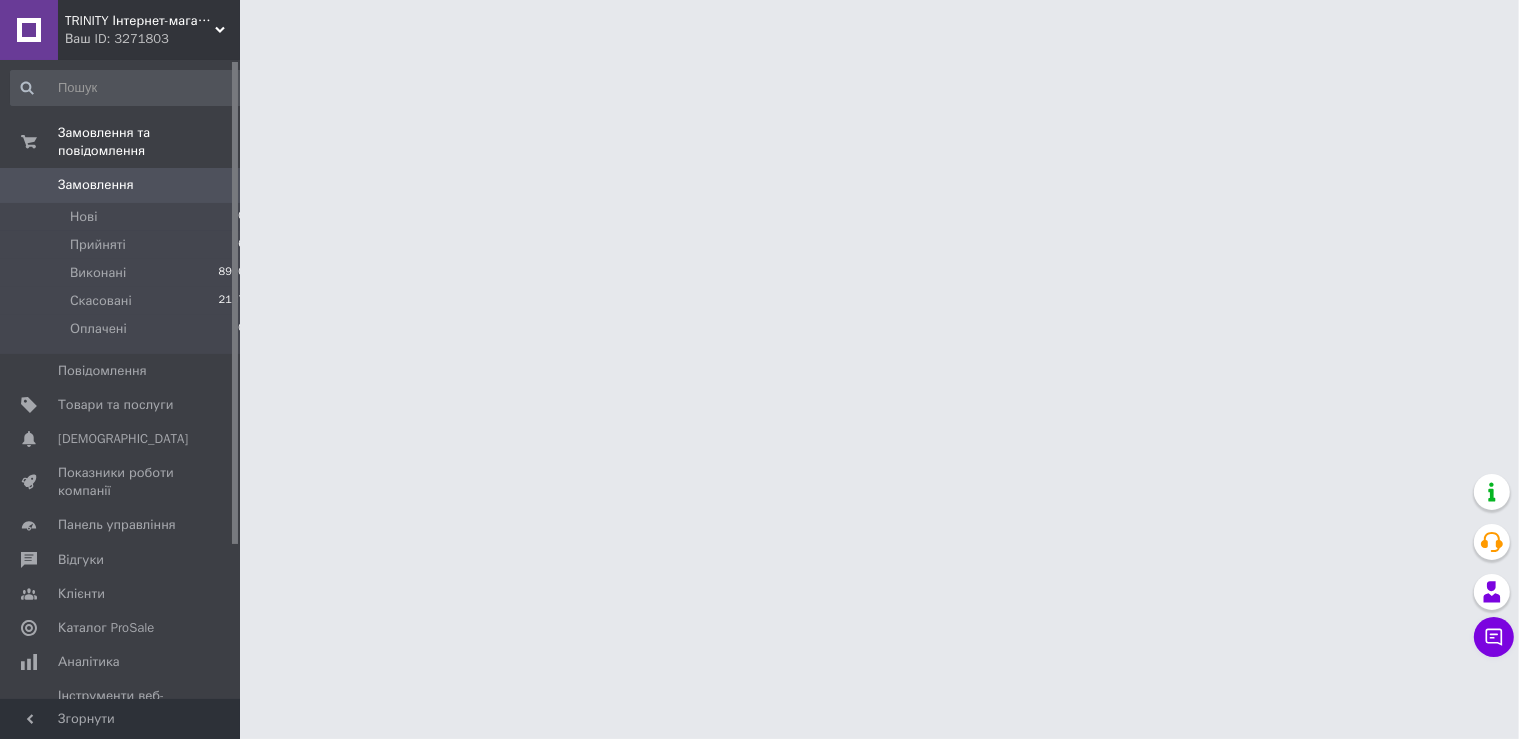 scroll, scrollTop: 0, scrollLeft: 0, axis: both 